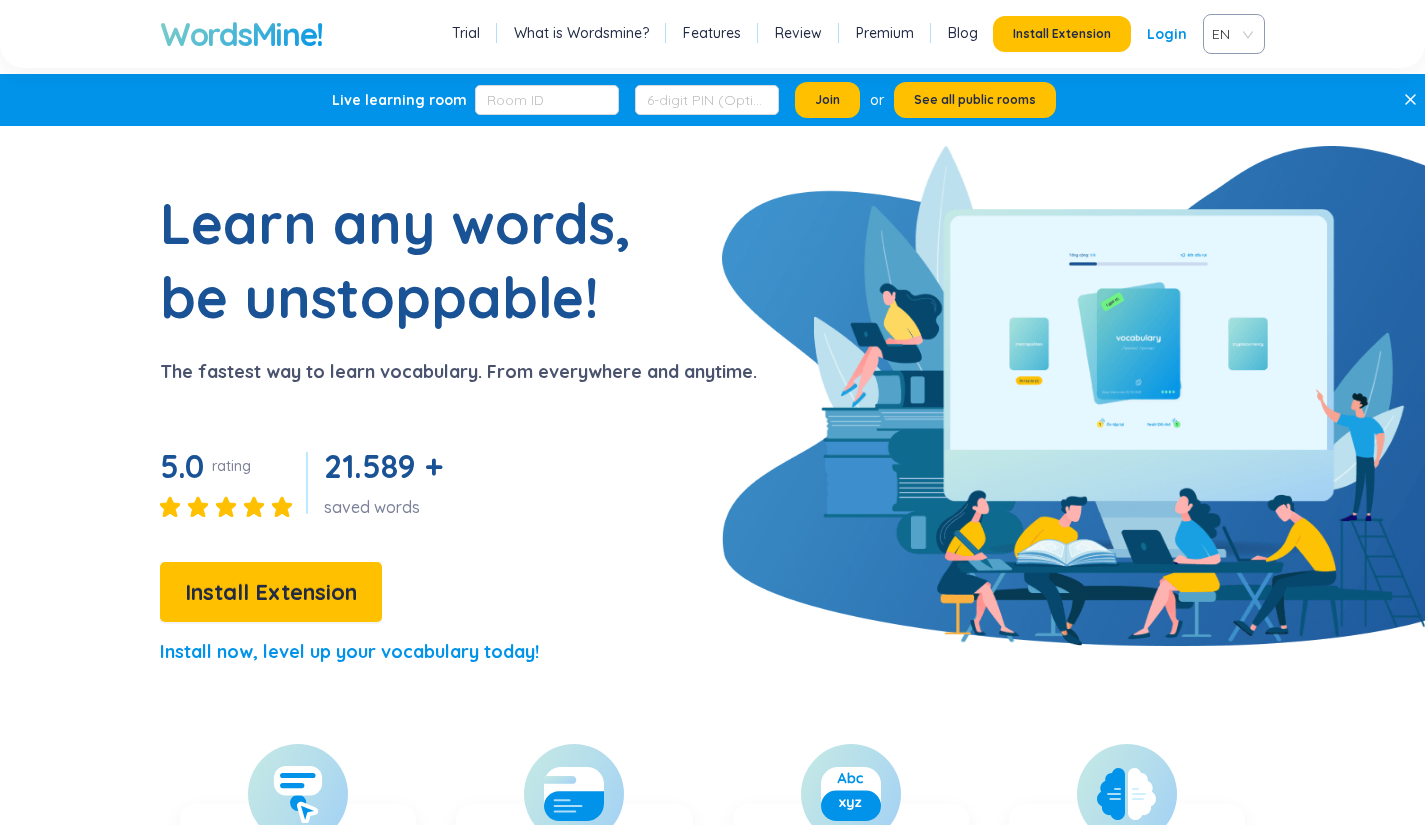 scroll, scrollTop: 0, scrollLeft: 0, axis: both 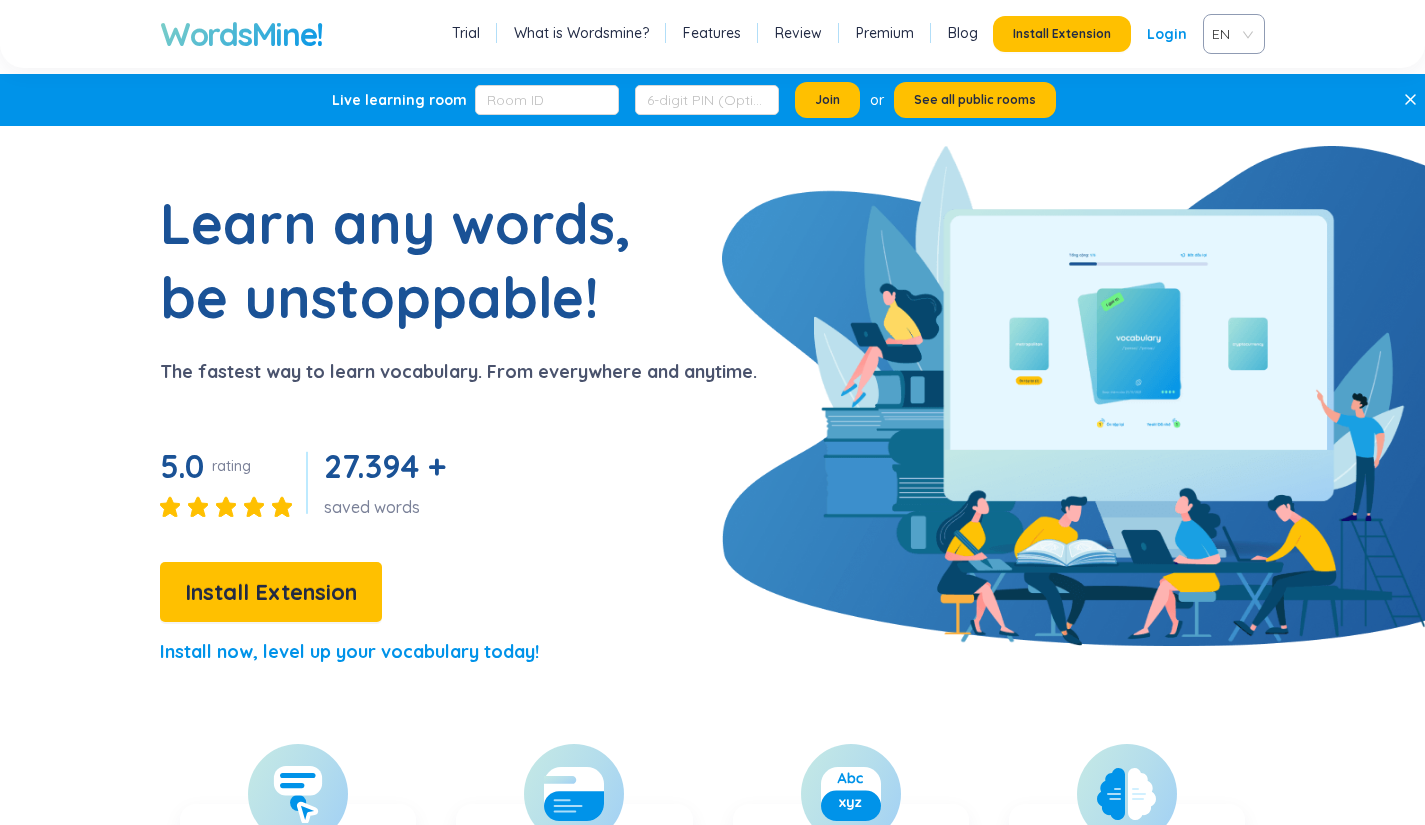 click on "Login" at bounding box center (1167, 34) 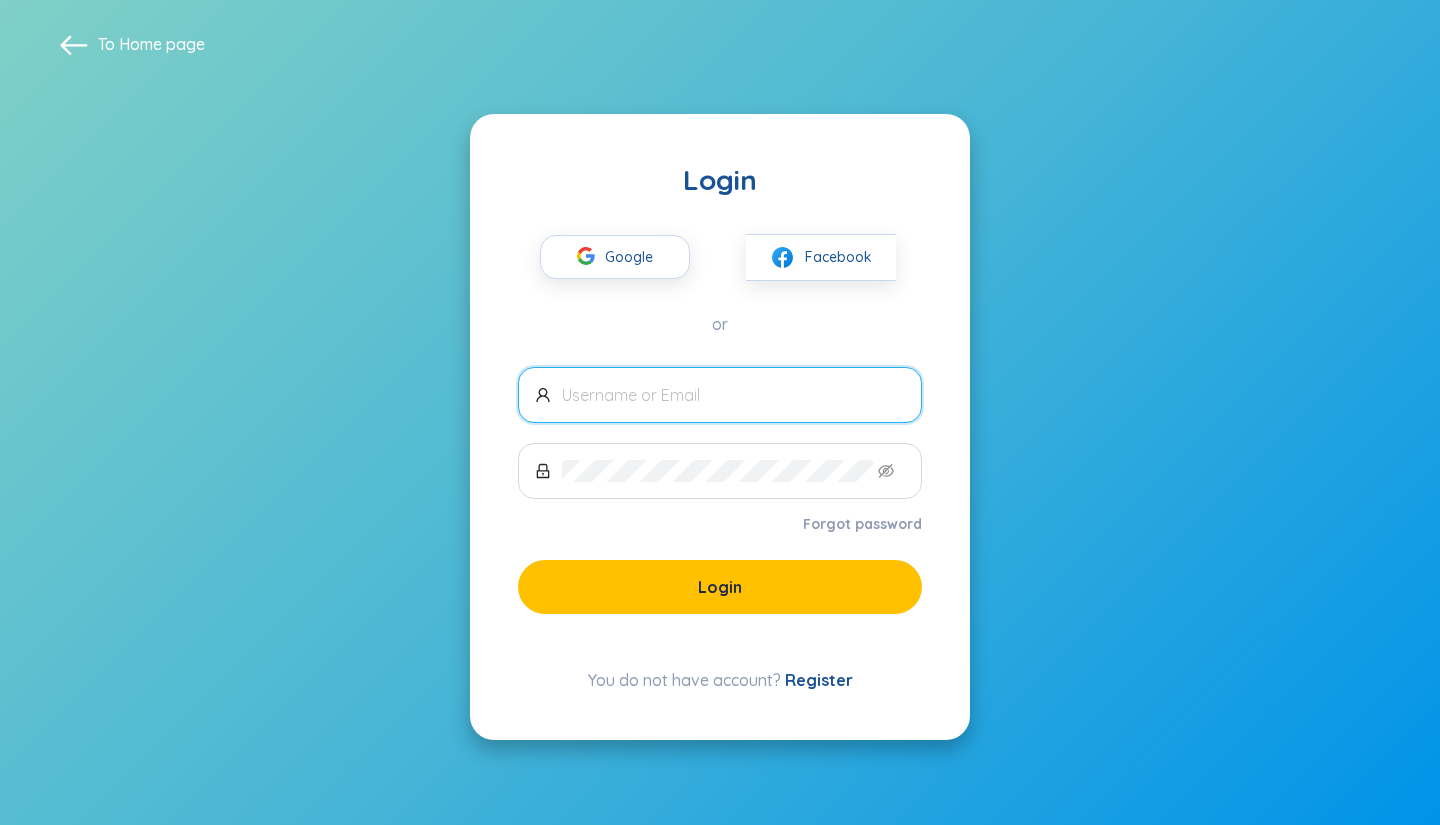 click at bounding box center (720, 395) 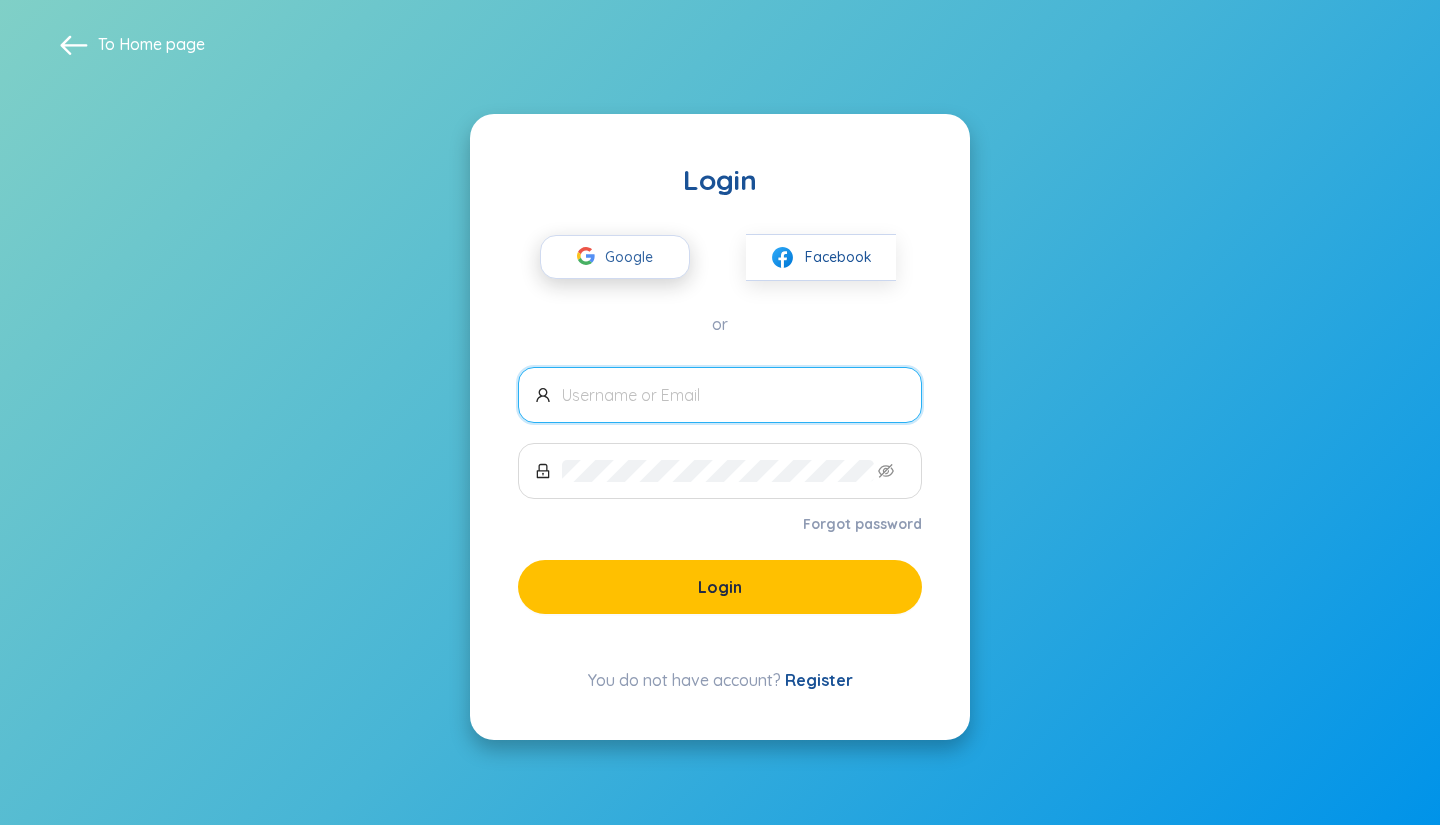 click at bounding box center [586, 259] 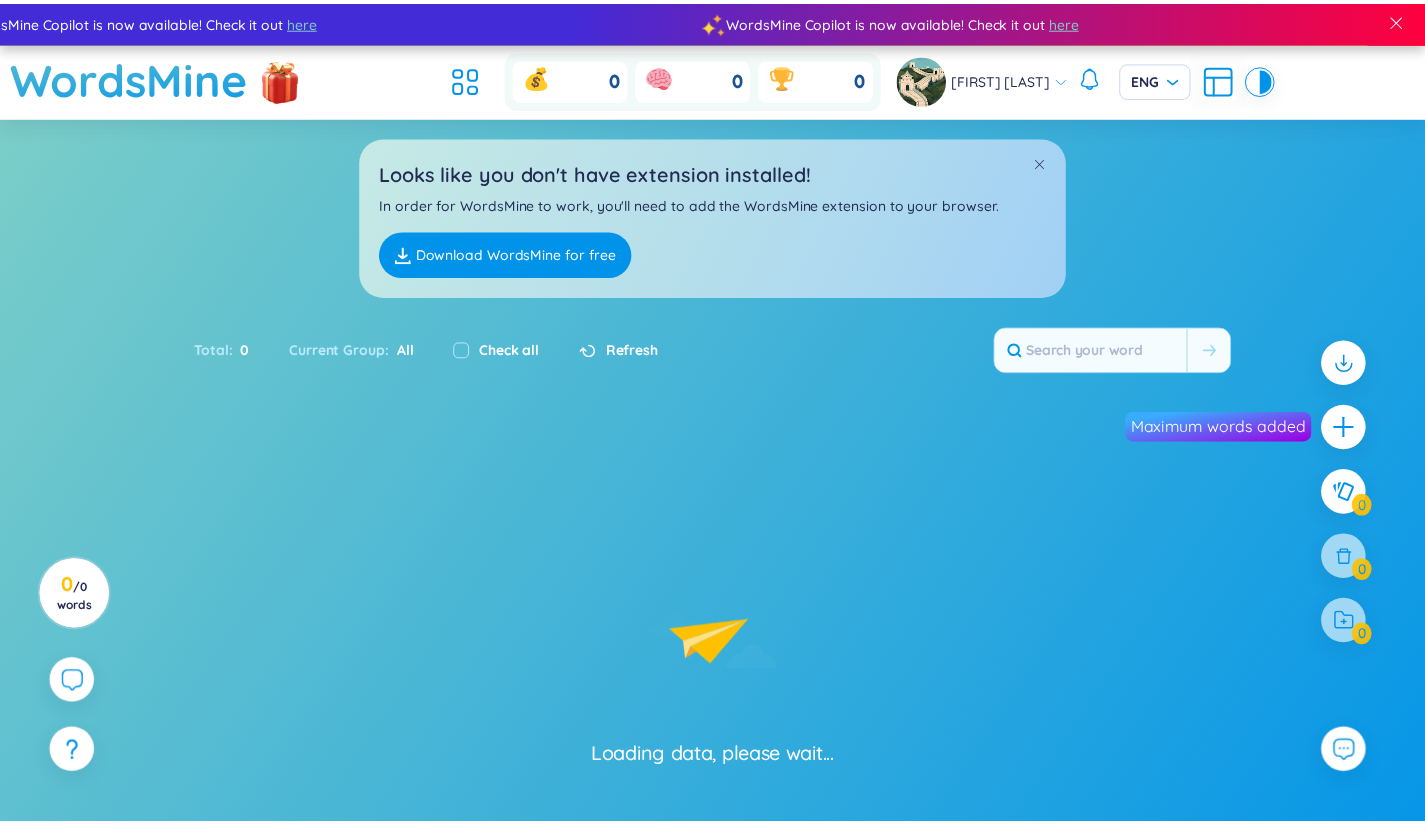 scroll, scrollTop: 0, scrollLeft: 0, axis: both 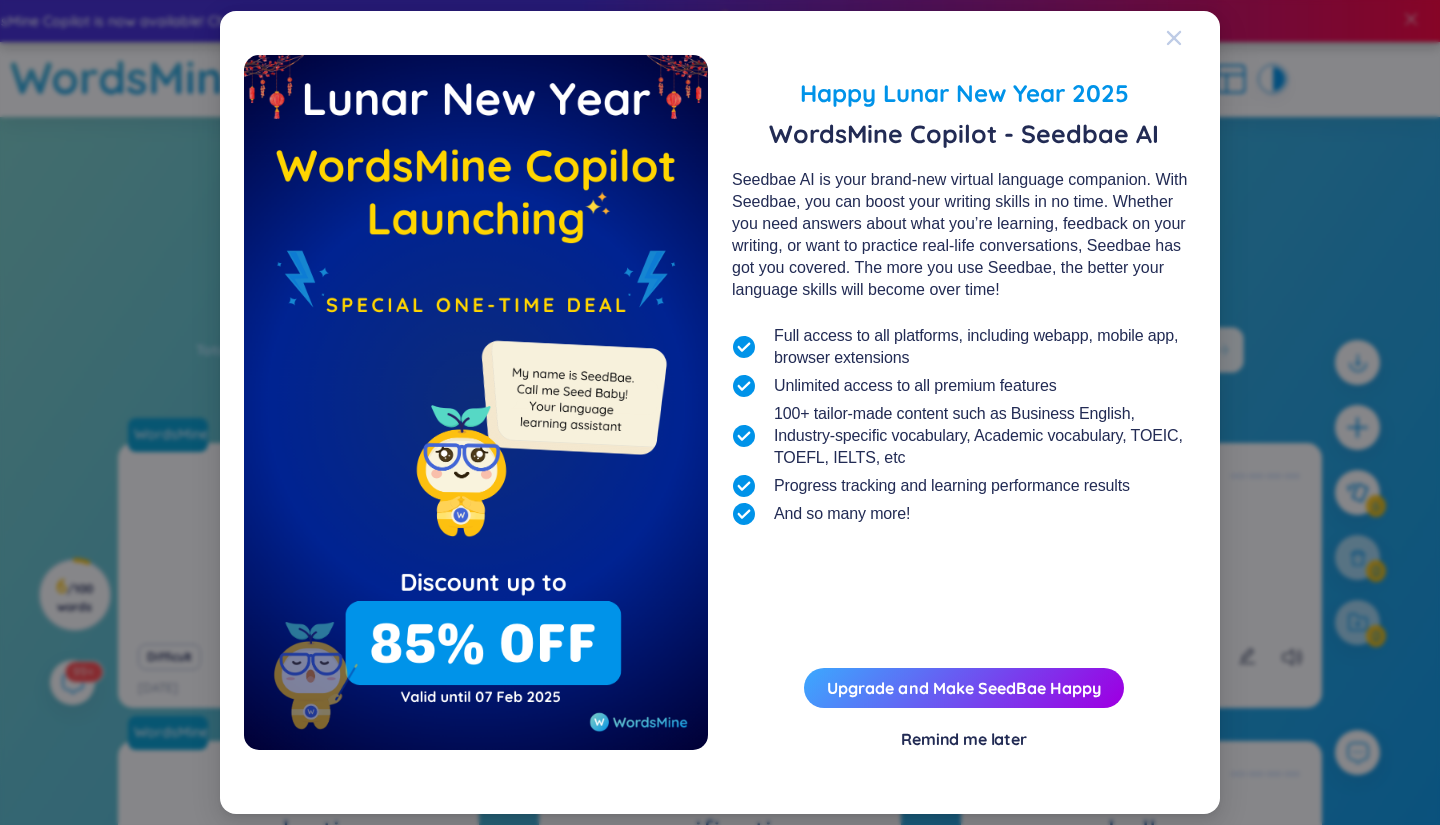 click at bounding box center [1193, 38] 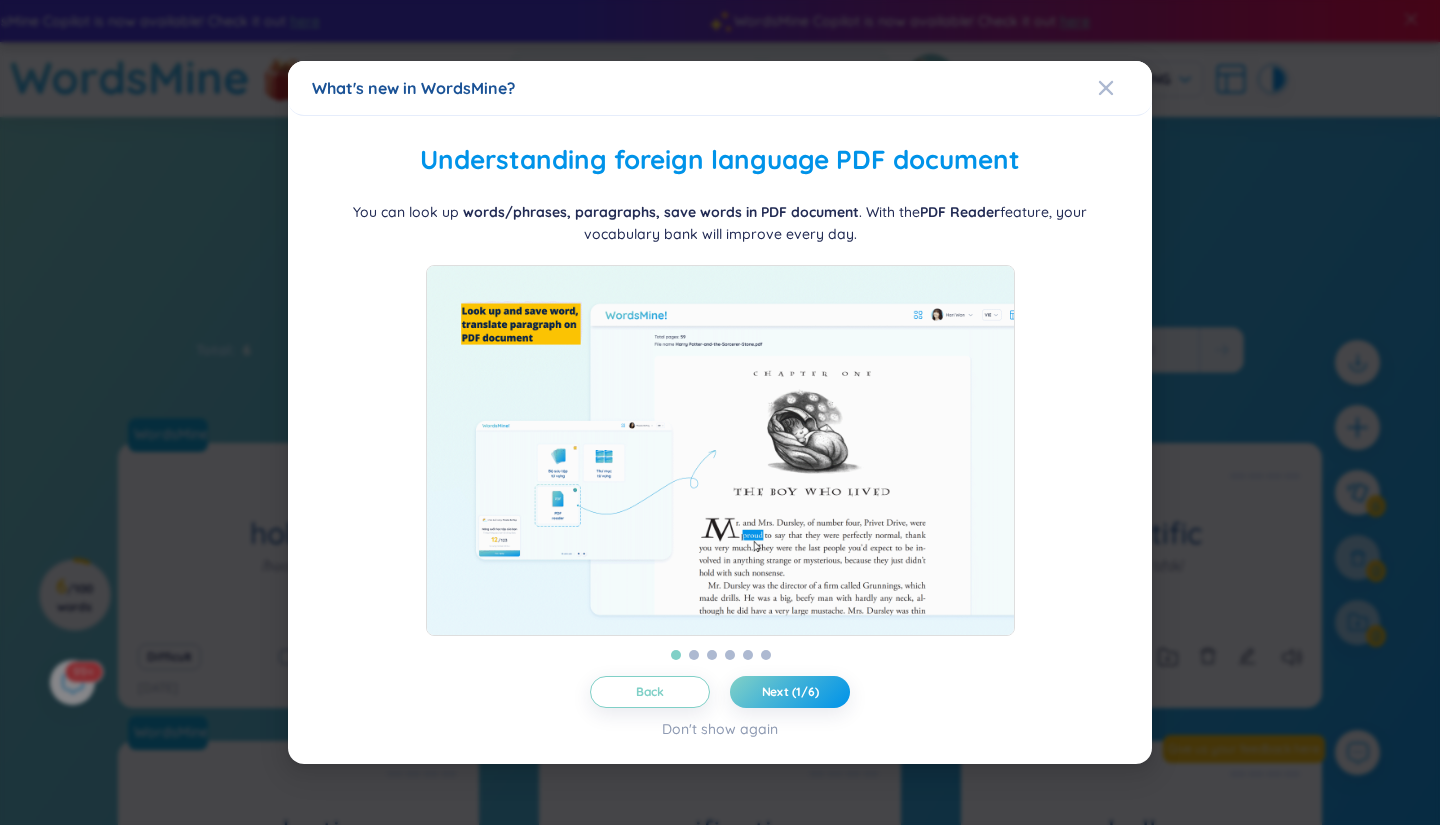 click on "What's new in WordsMine?" at bounding box center (720, 88) 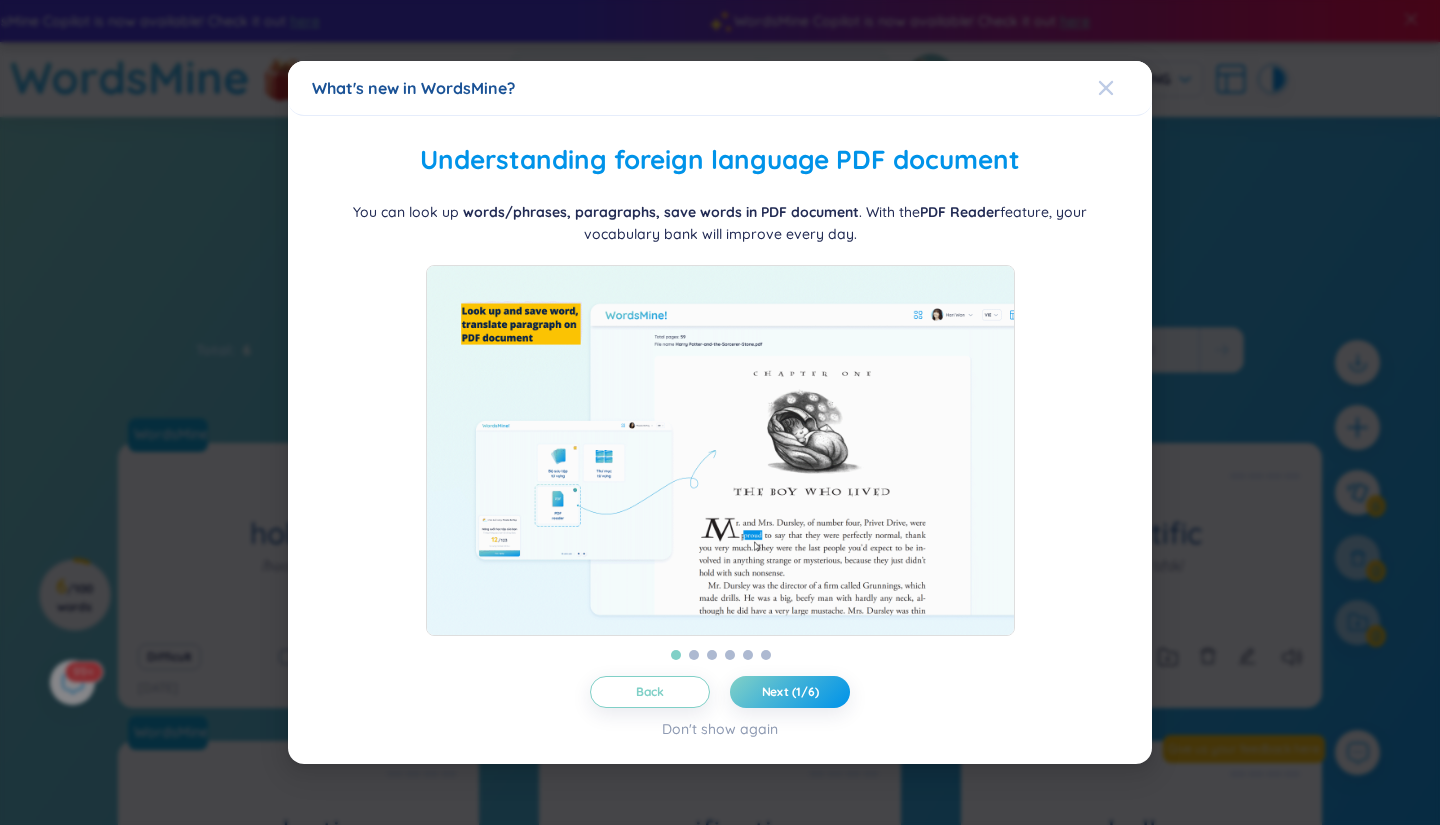 click 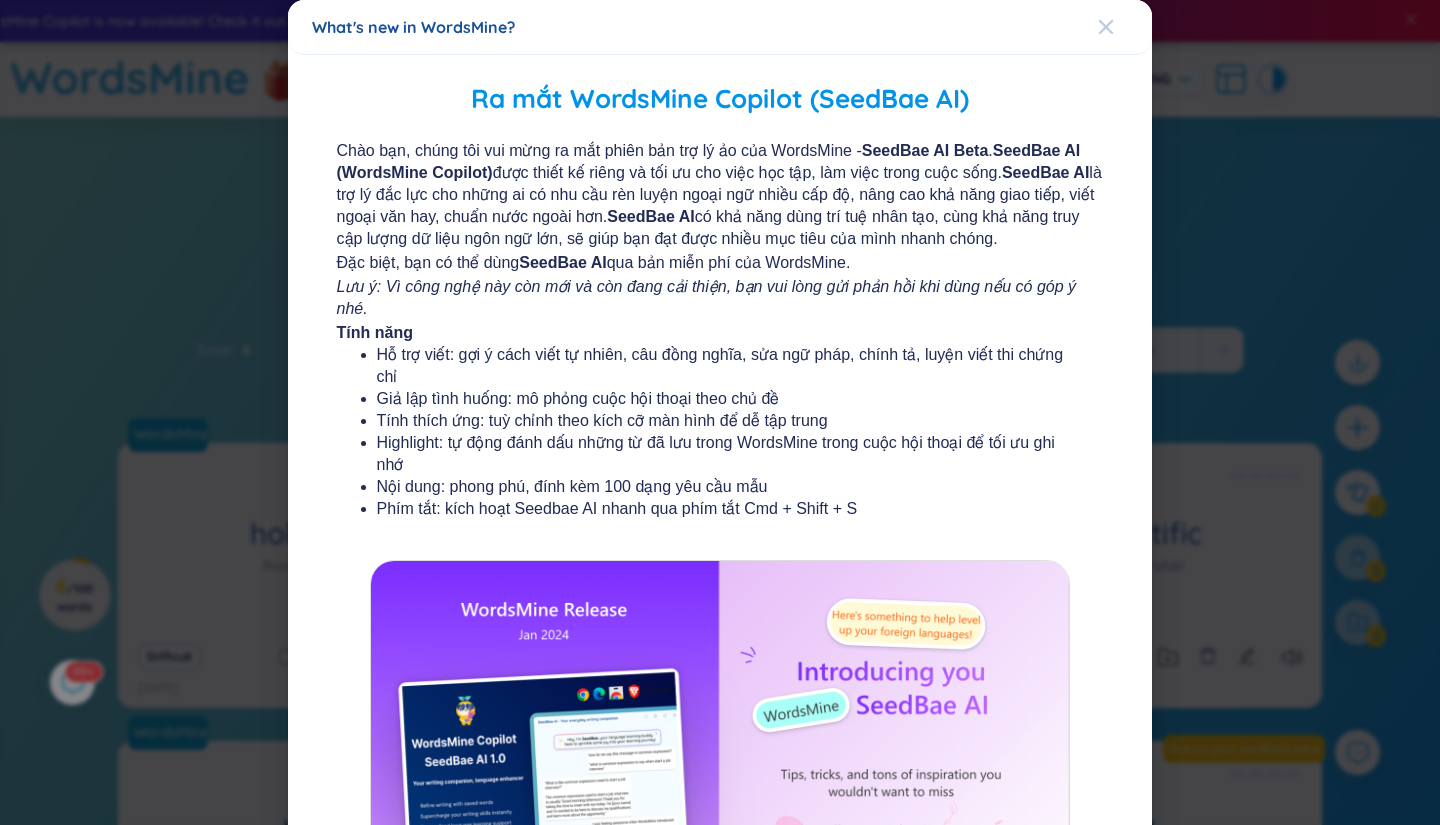 click at bounding box center [1125, 27] 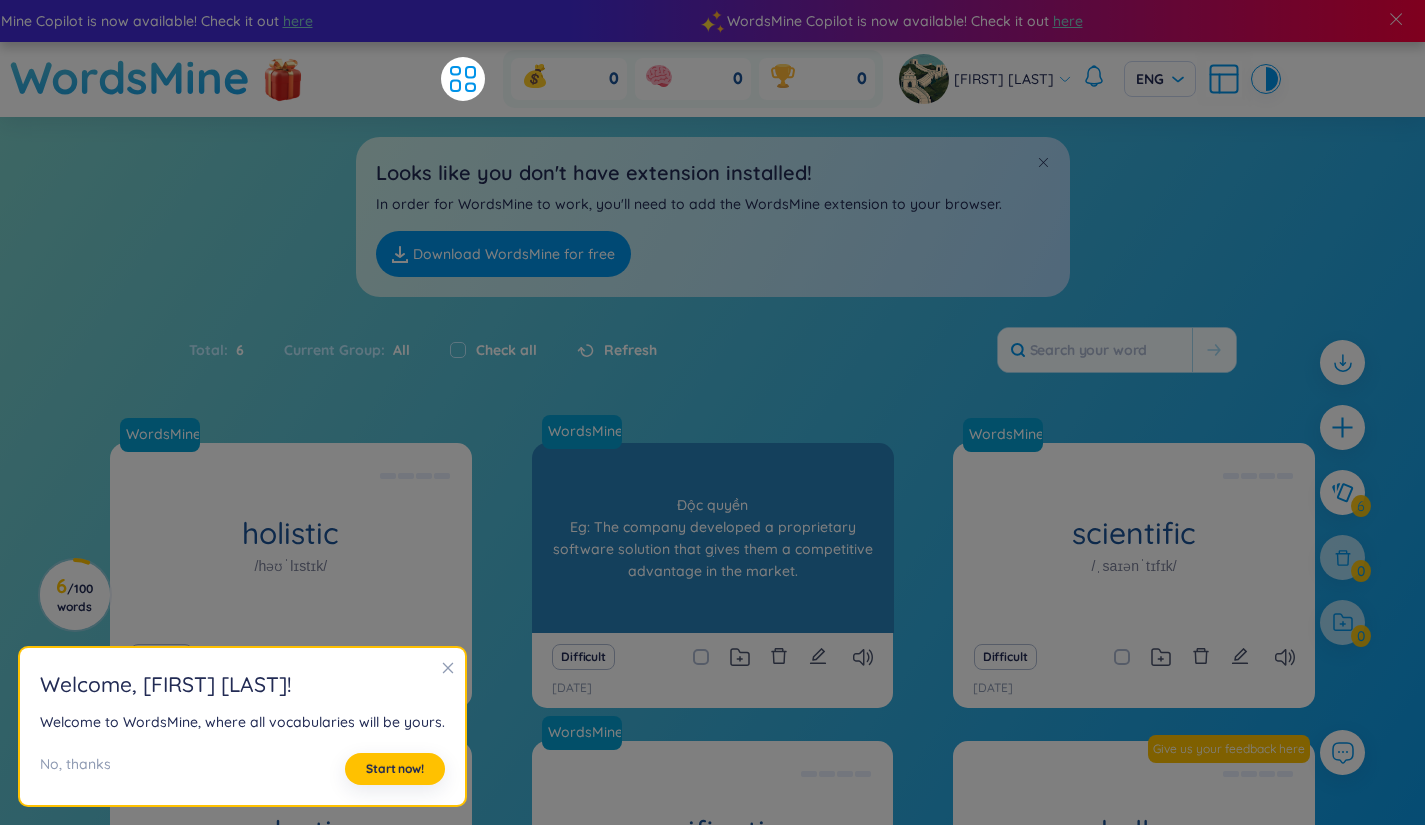scroll, scrollTop: 286, scrollLeft: 0, axis: vertical 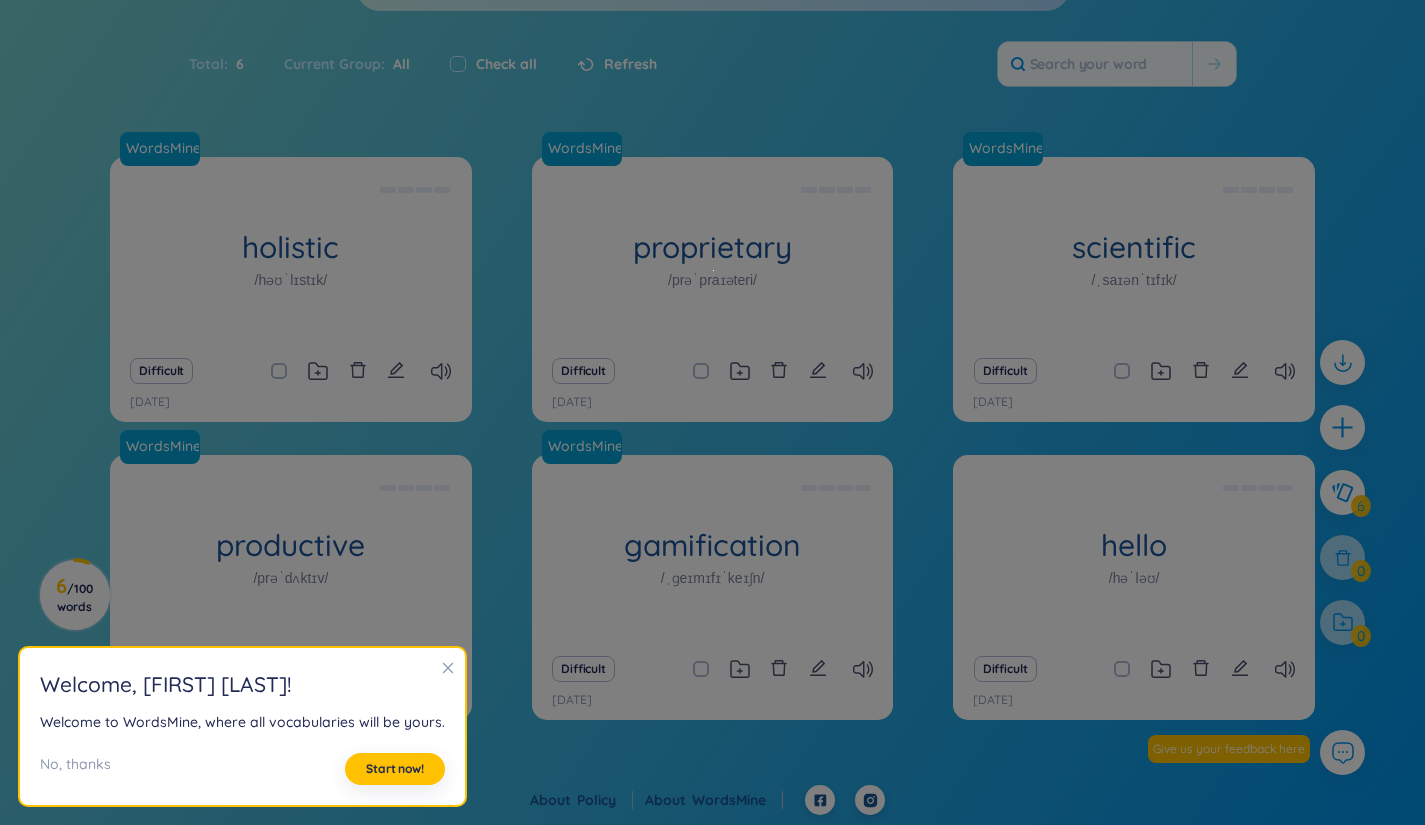 click 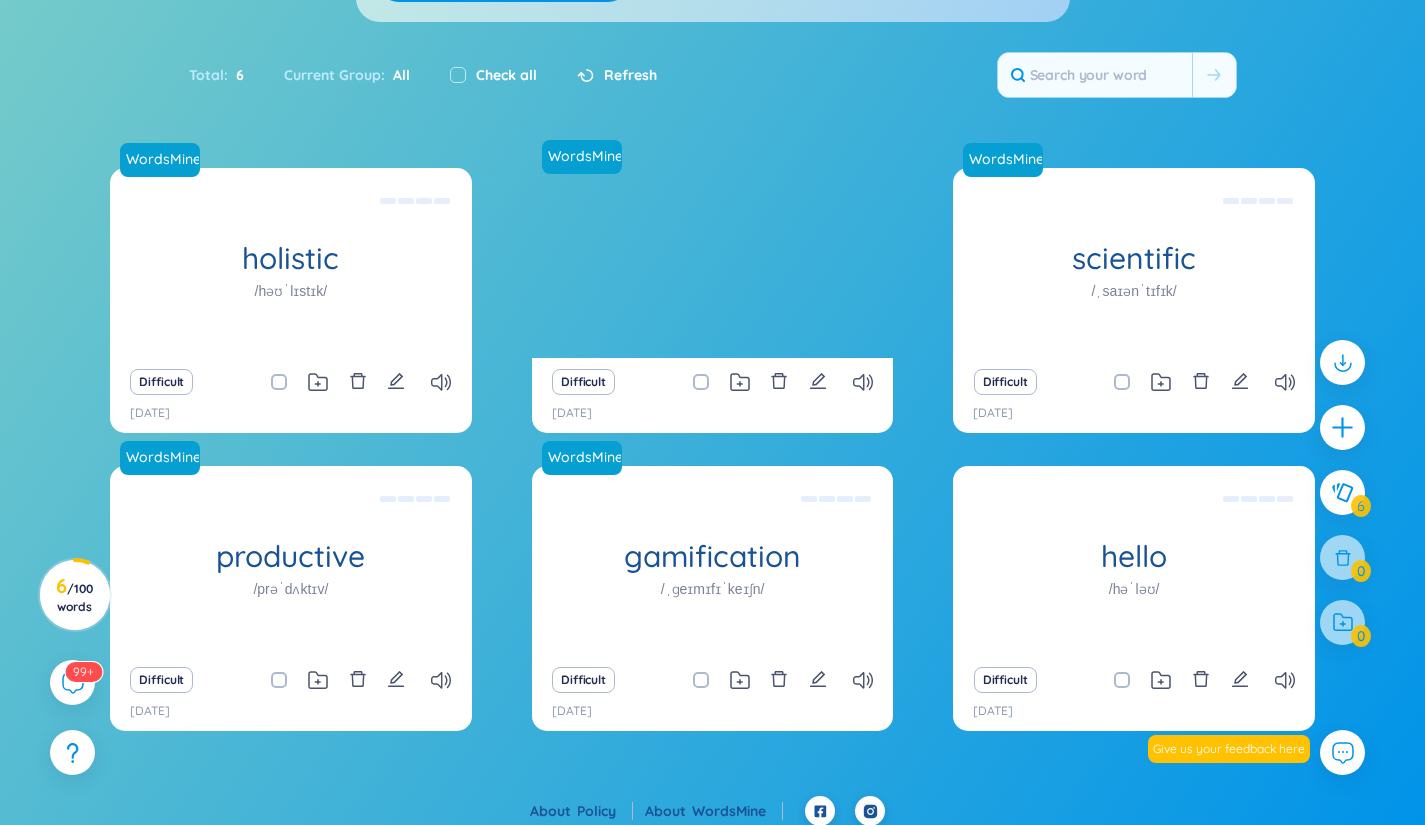 scroll, scrollTop: 286, scrollLeft: 0, axis: vertical 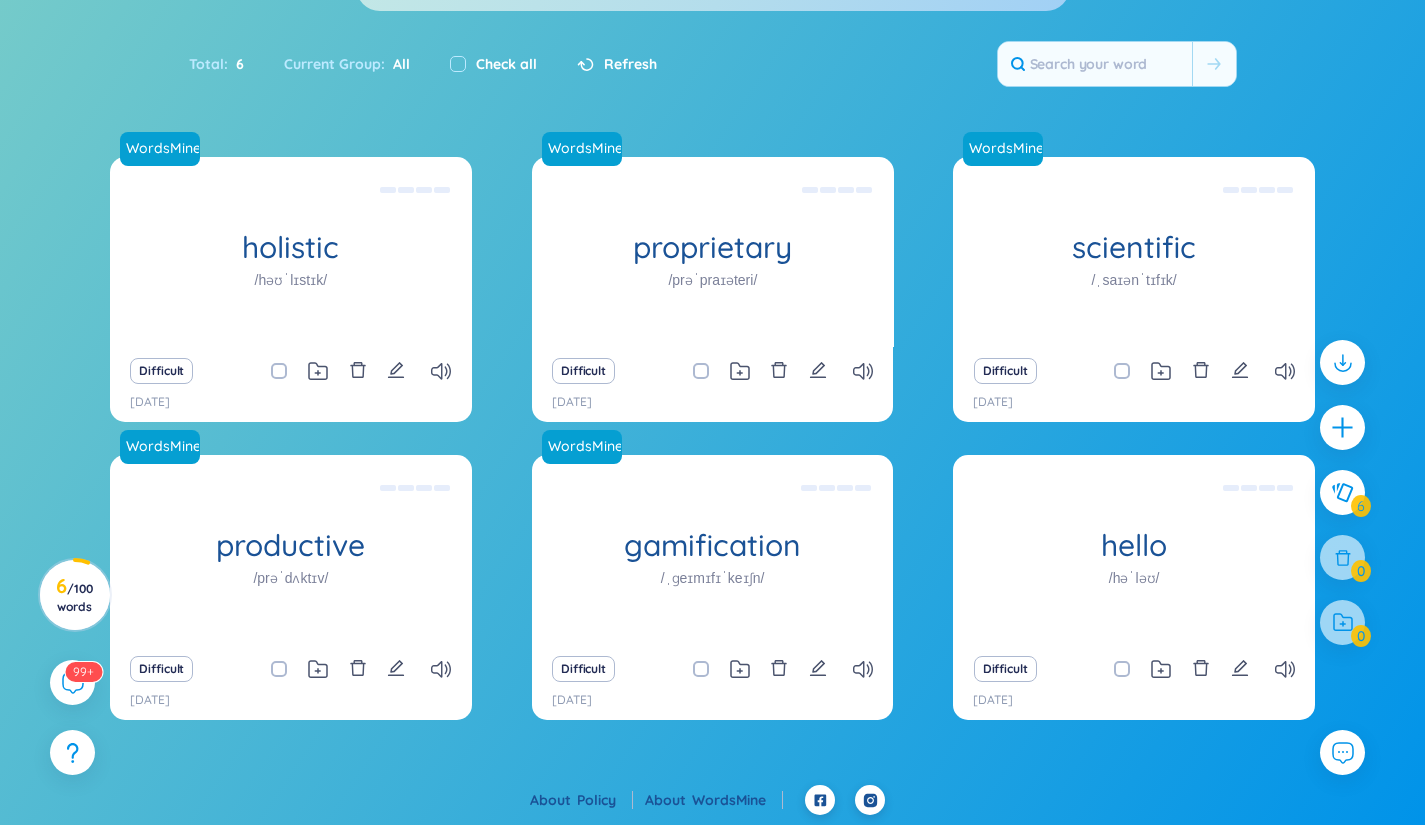 drag, startPoint x: 1439, startPoint y: 251, endPoint x: 815, endPoint y: 869, distance: 878.2369 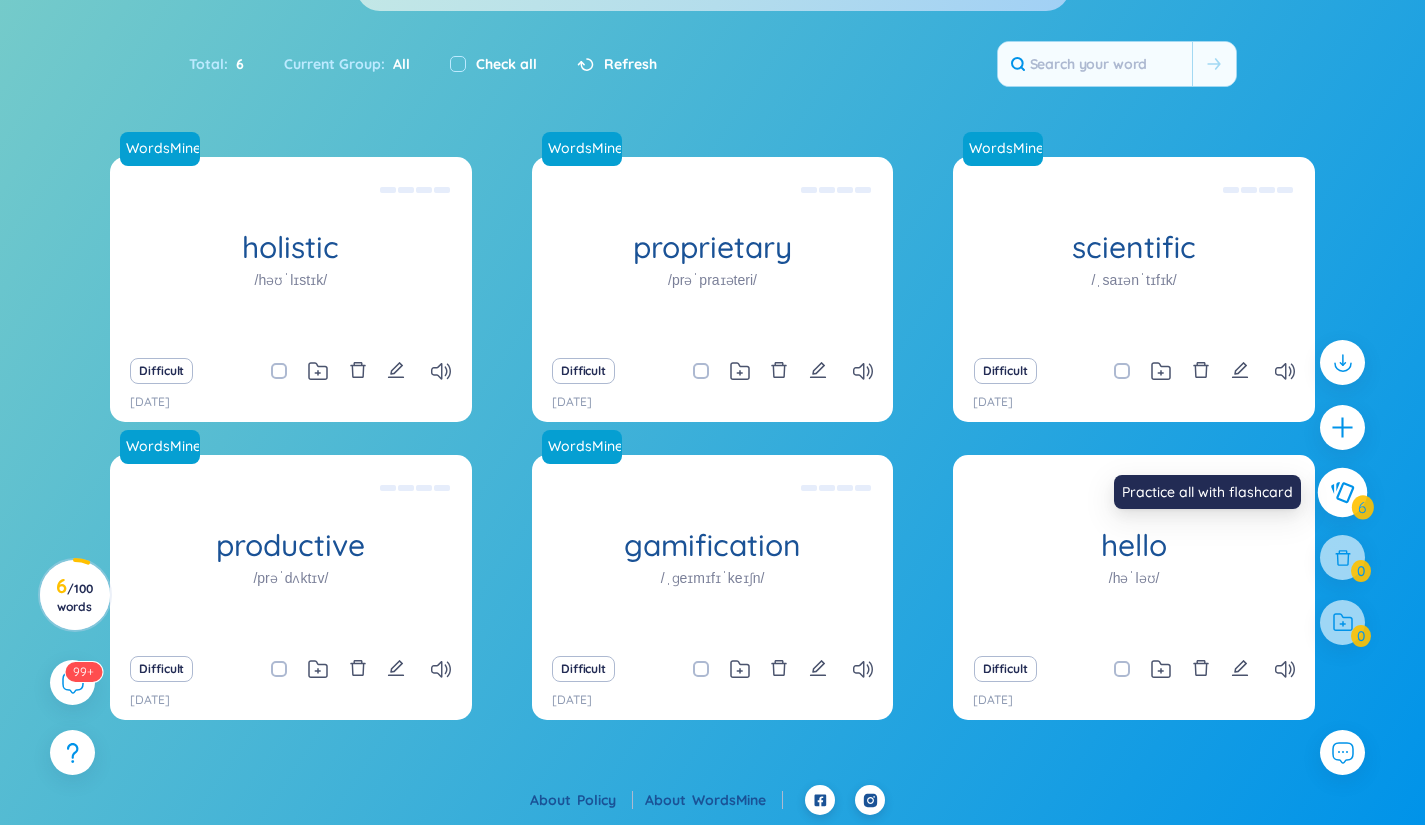 click 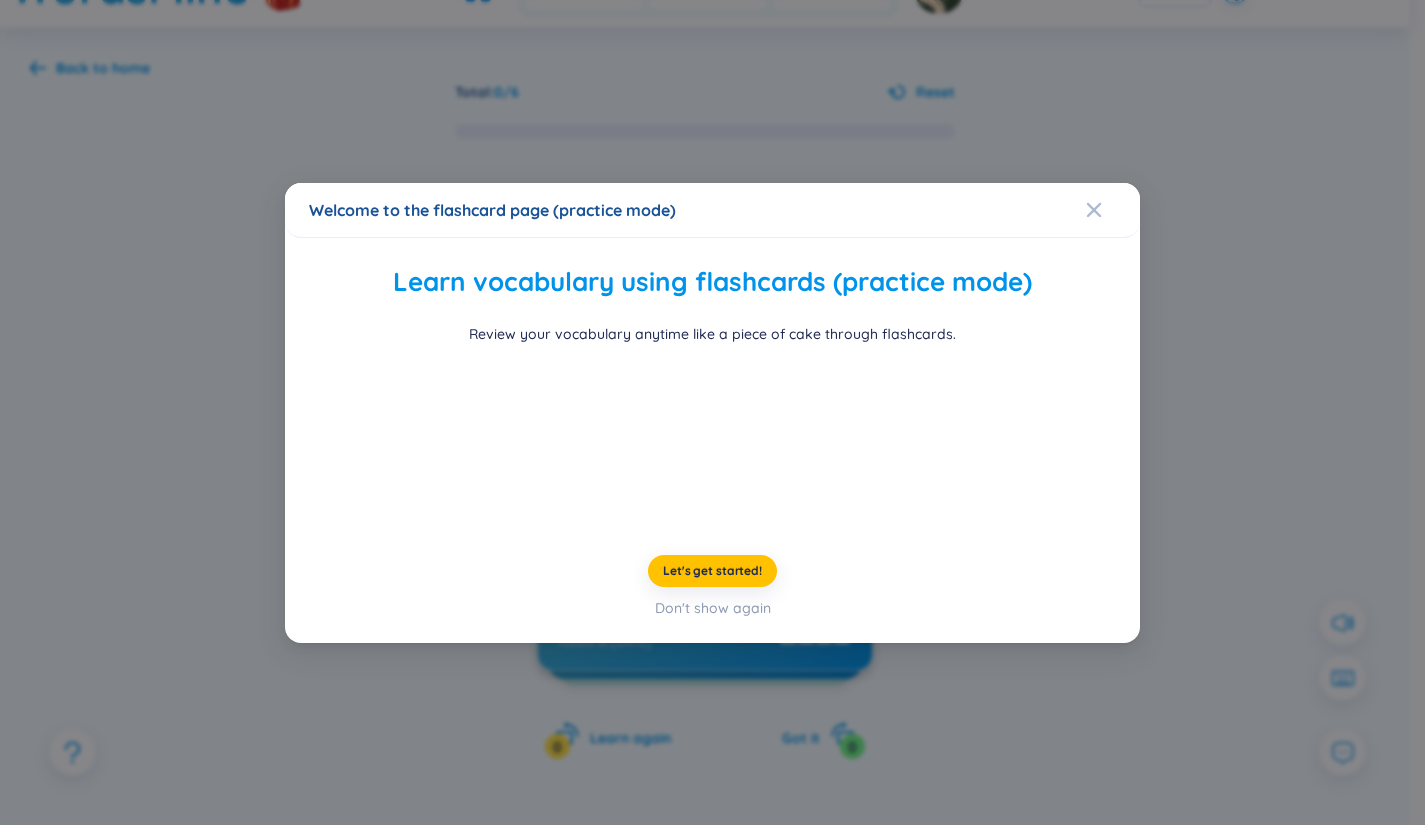scroll, scrollTop: 0, scrollLeft: 0, axis: both 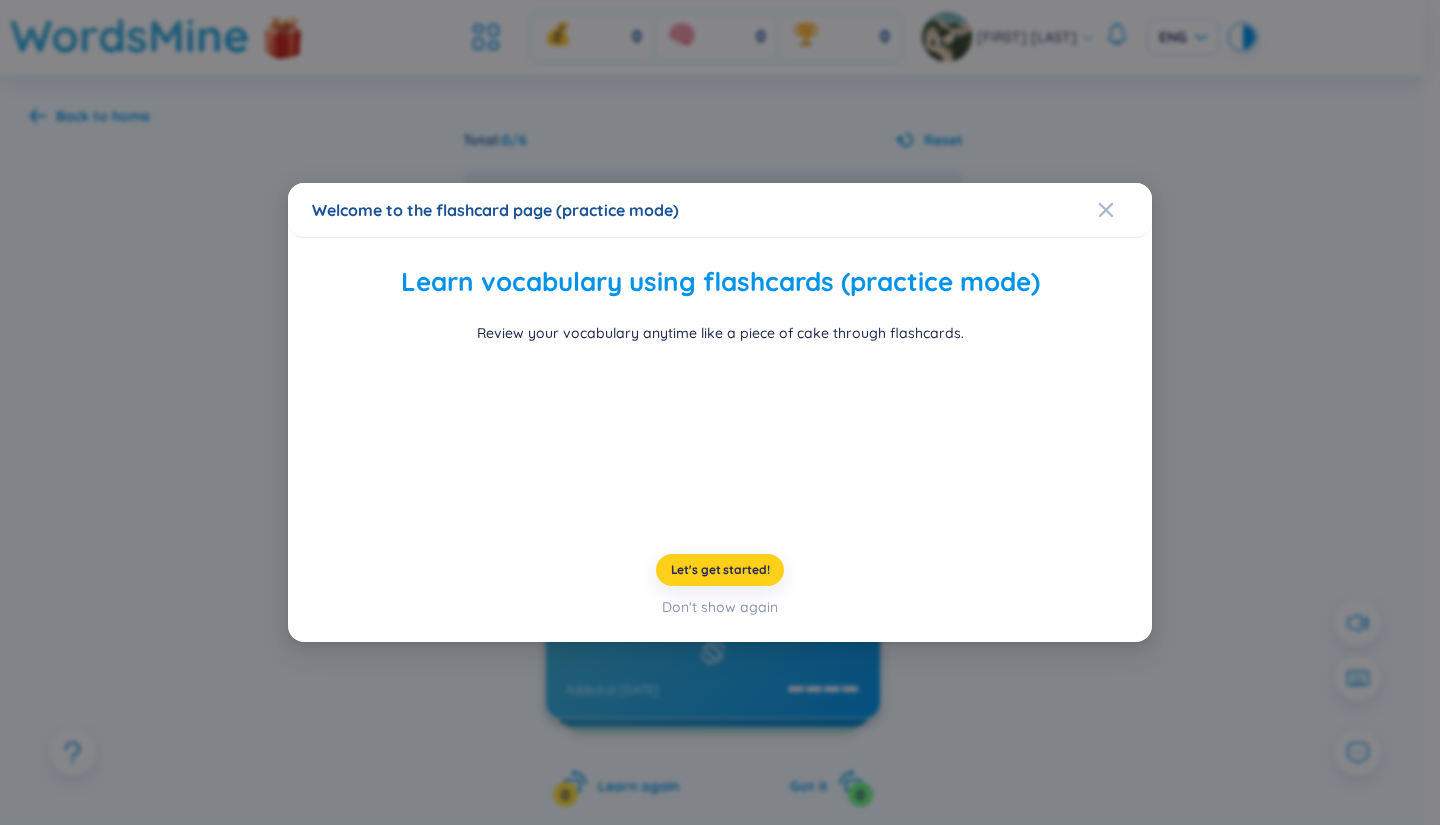 click on "Let's get started!" at bounding box center (720, 570) 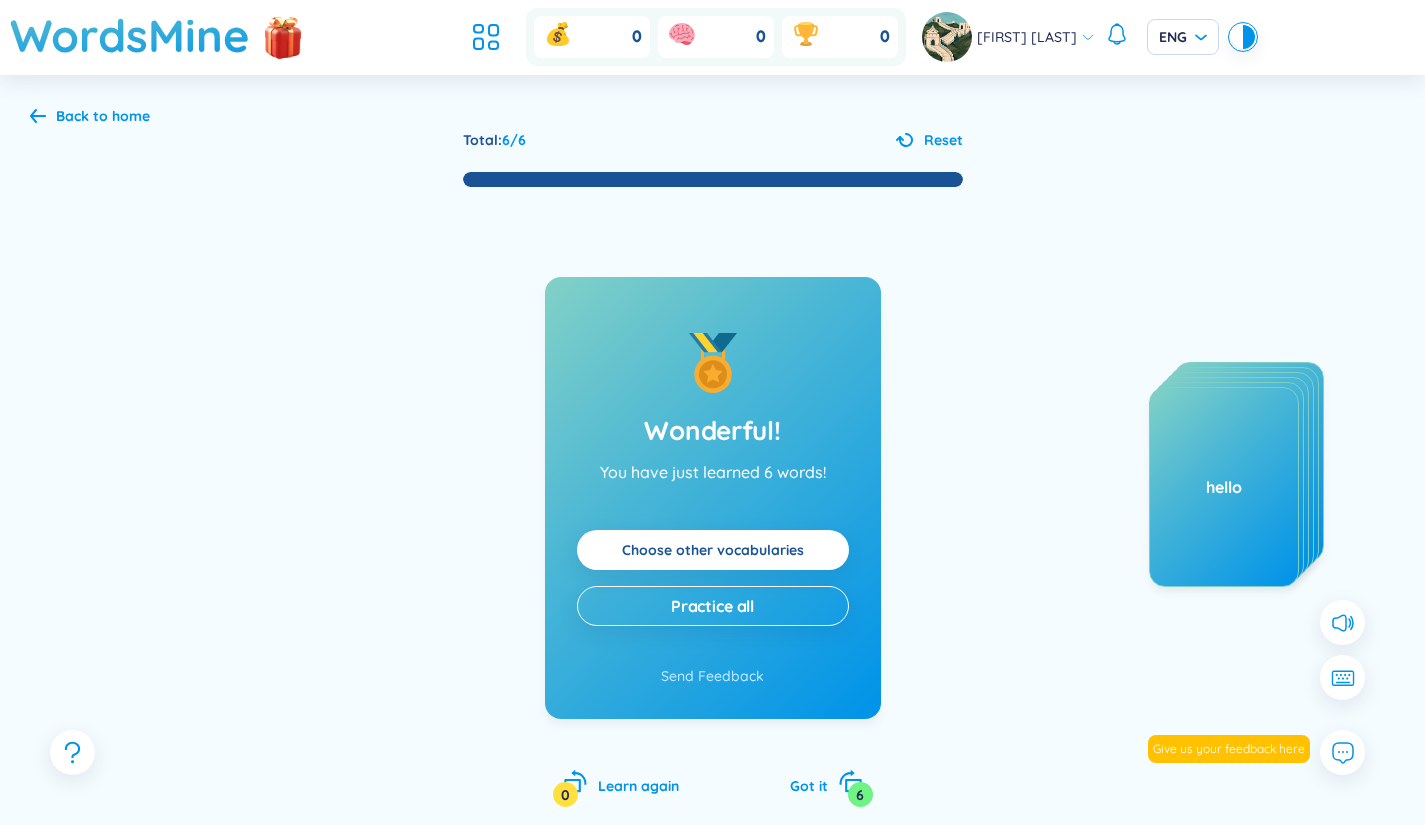 drag, startPoint x: 926, startPoint y: 436, endPoint x: 948, endPoint y: 438, distance: 22.090721 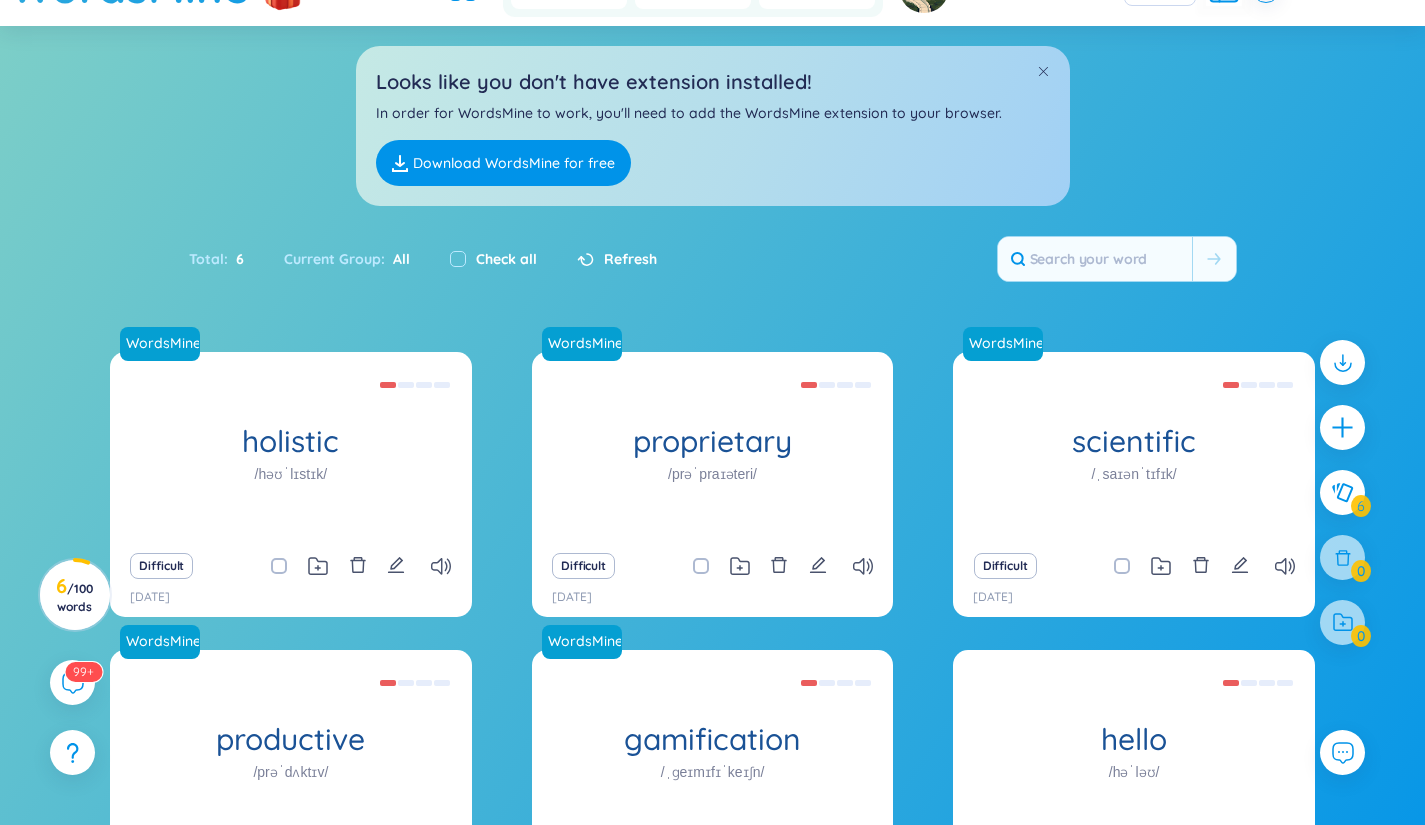 scroll, scrollTop: 63, scrollLeft: 0, axis: vertical 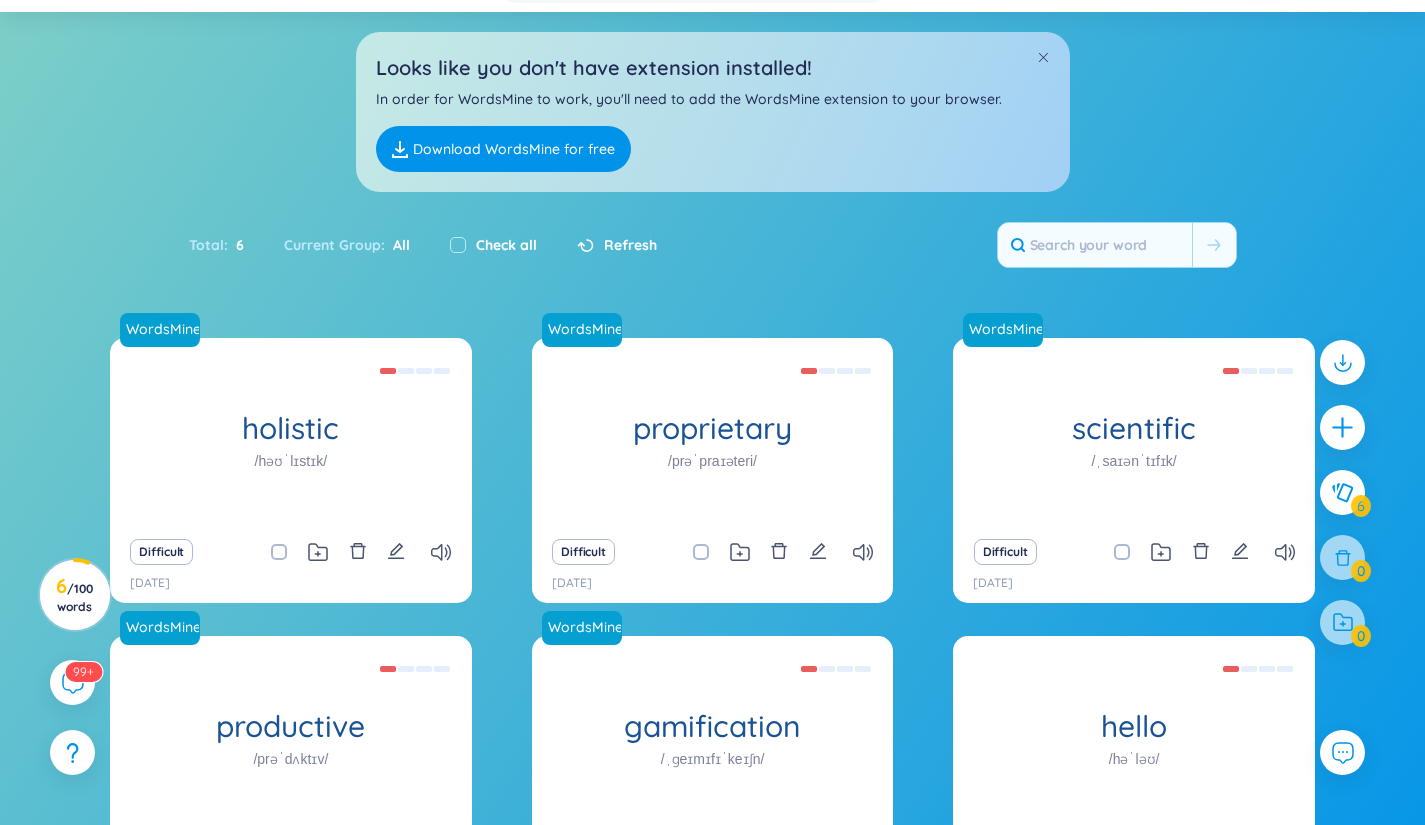 click on "Download WordsMine for free" at bounding box center (503, 149) 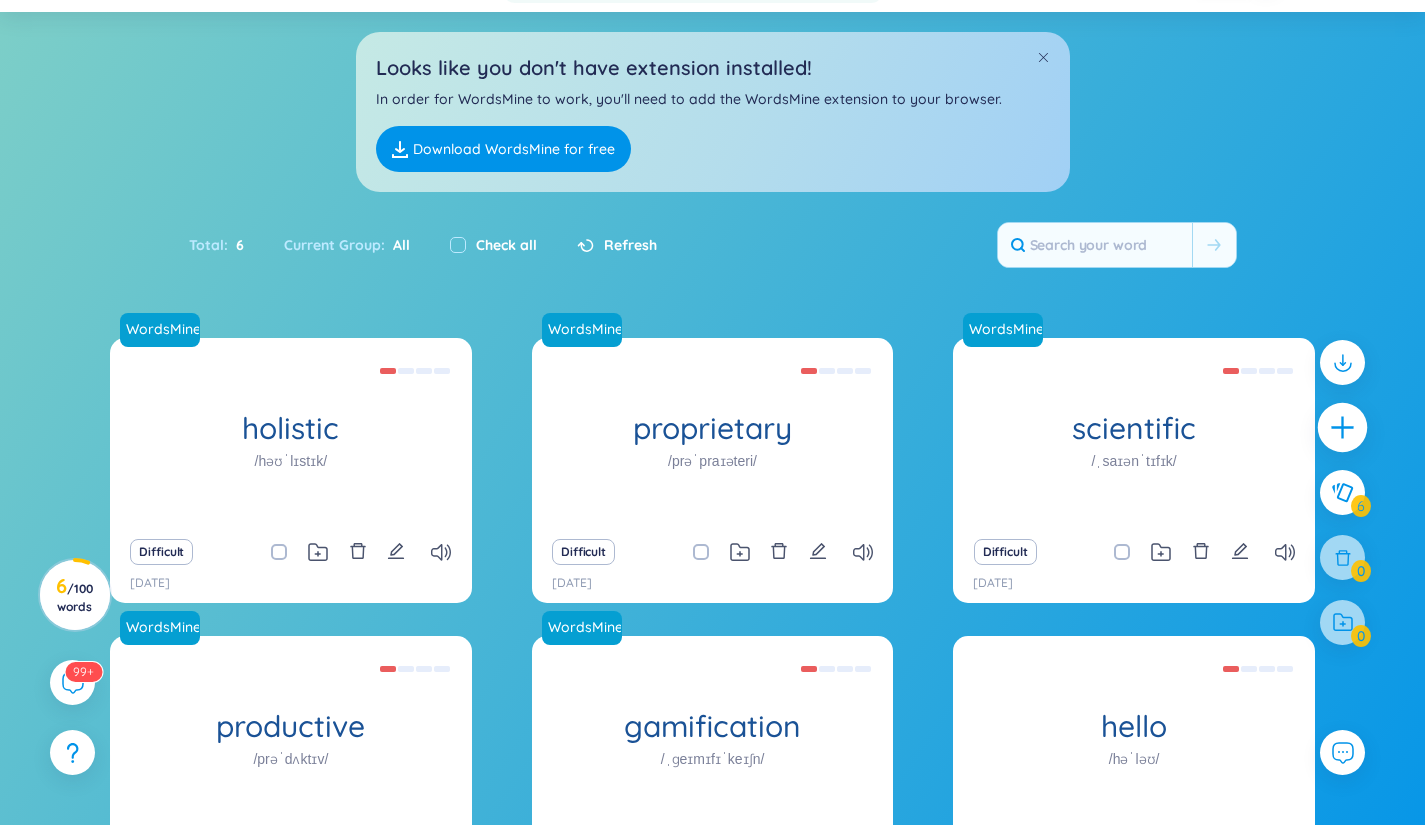 click 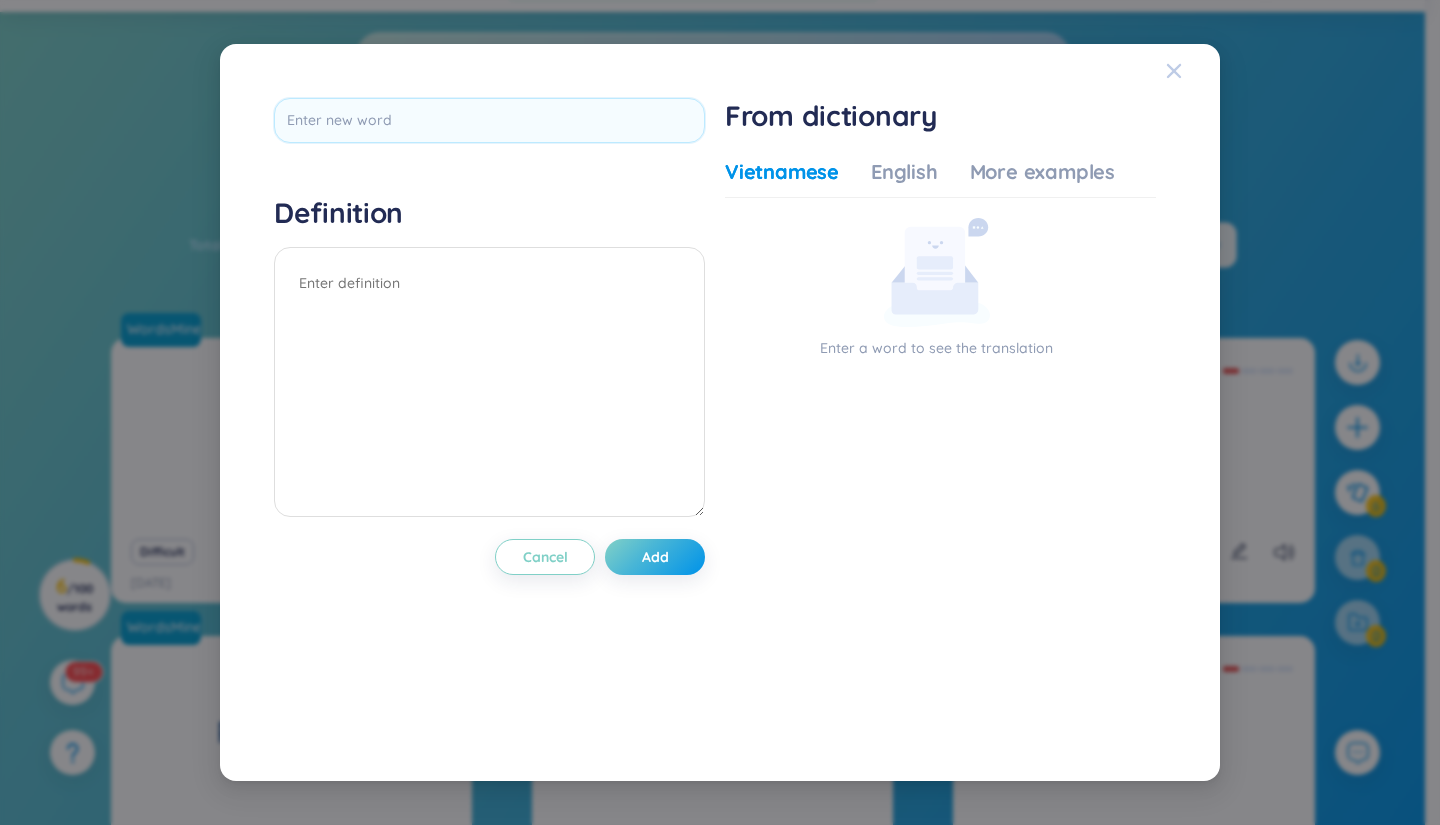 click at bounding box center (1193, 71) 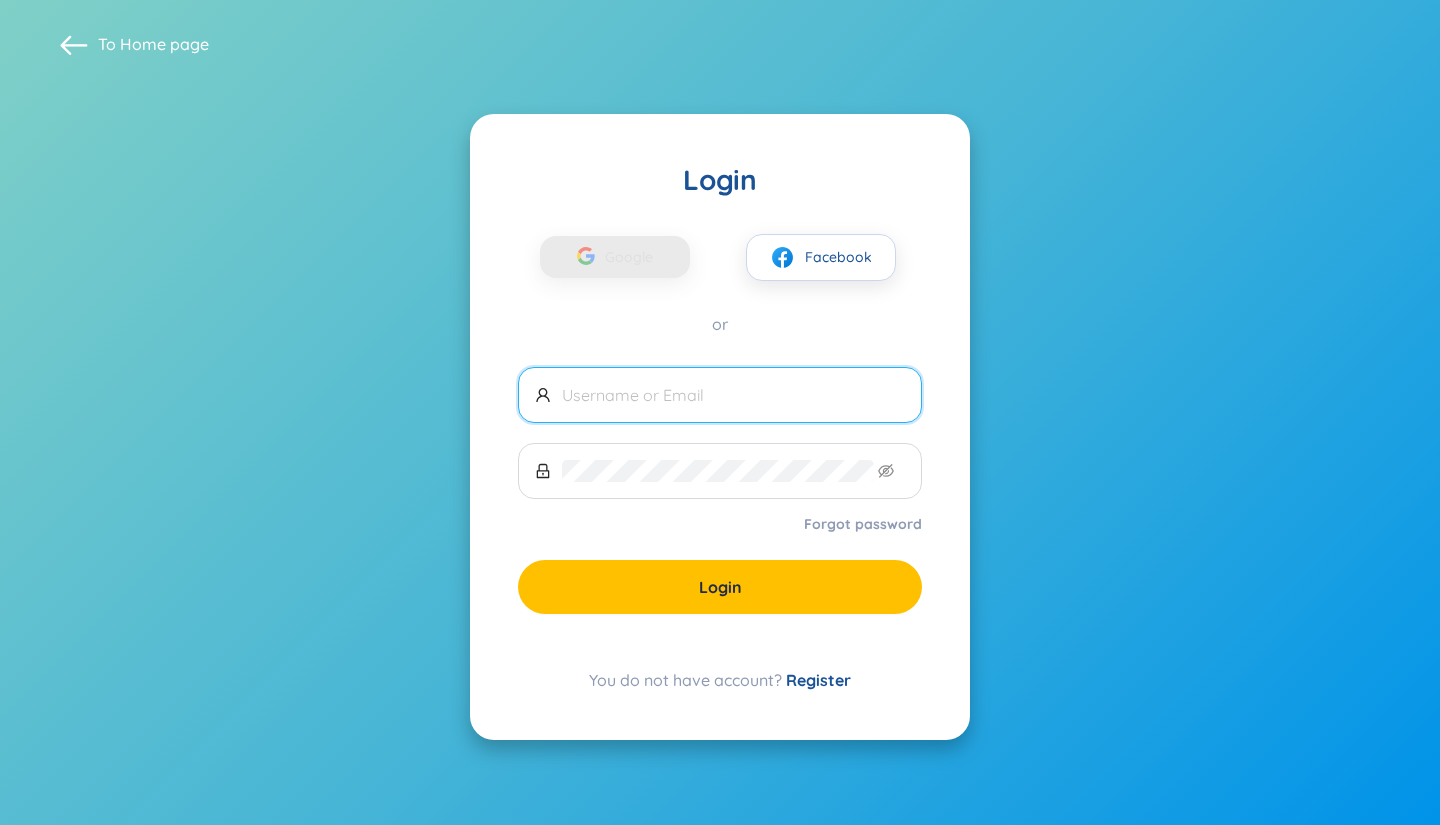scroll, scrollTop: 0, scrollLeft: 0, axis: both 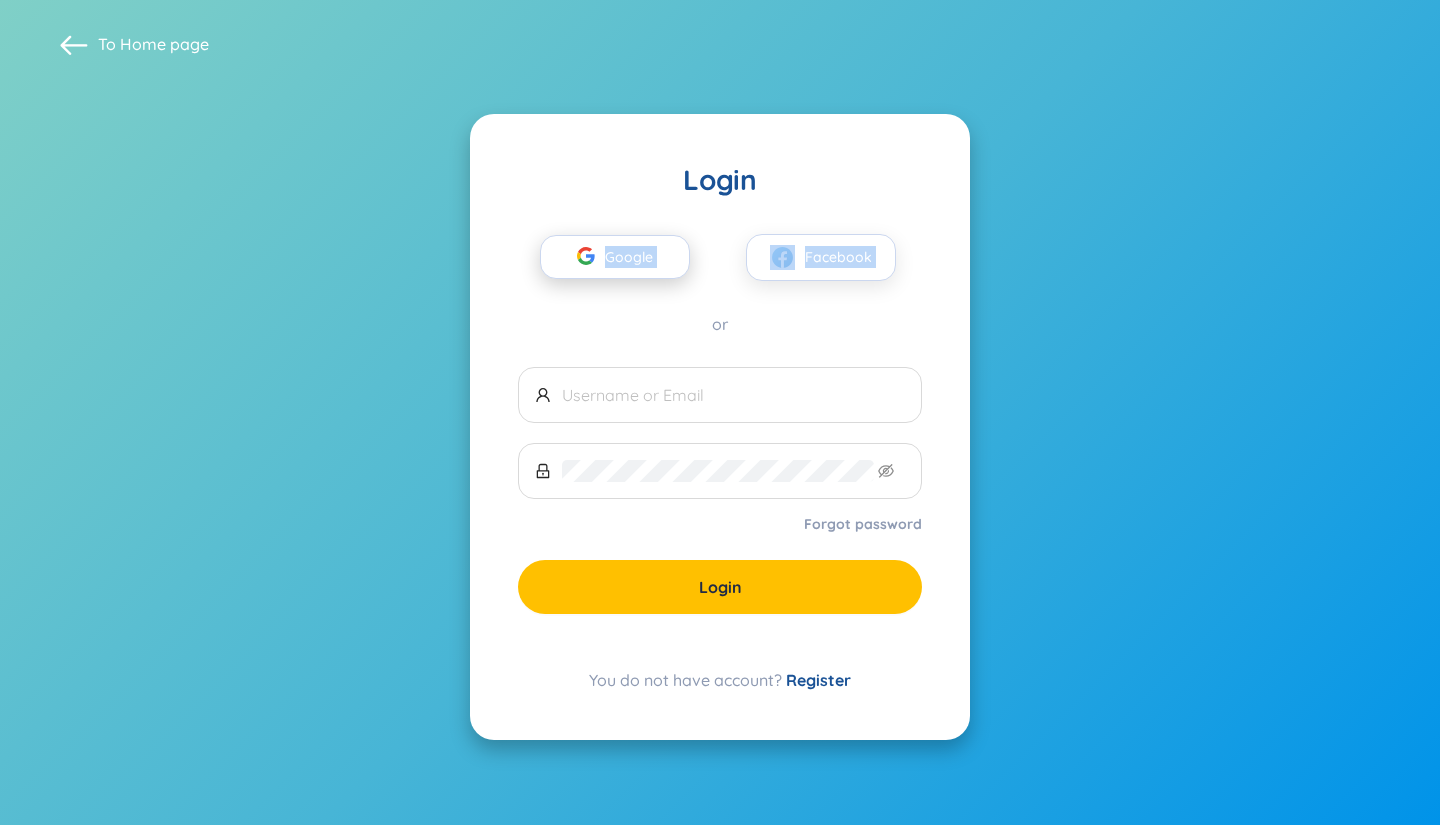 drag, startPoint x: 648, startPoint y: 291, endPoint x: 609, endPoint y: 263, distance: 48.010414 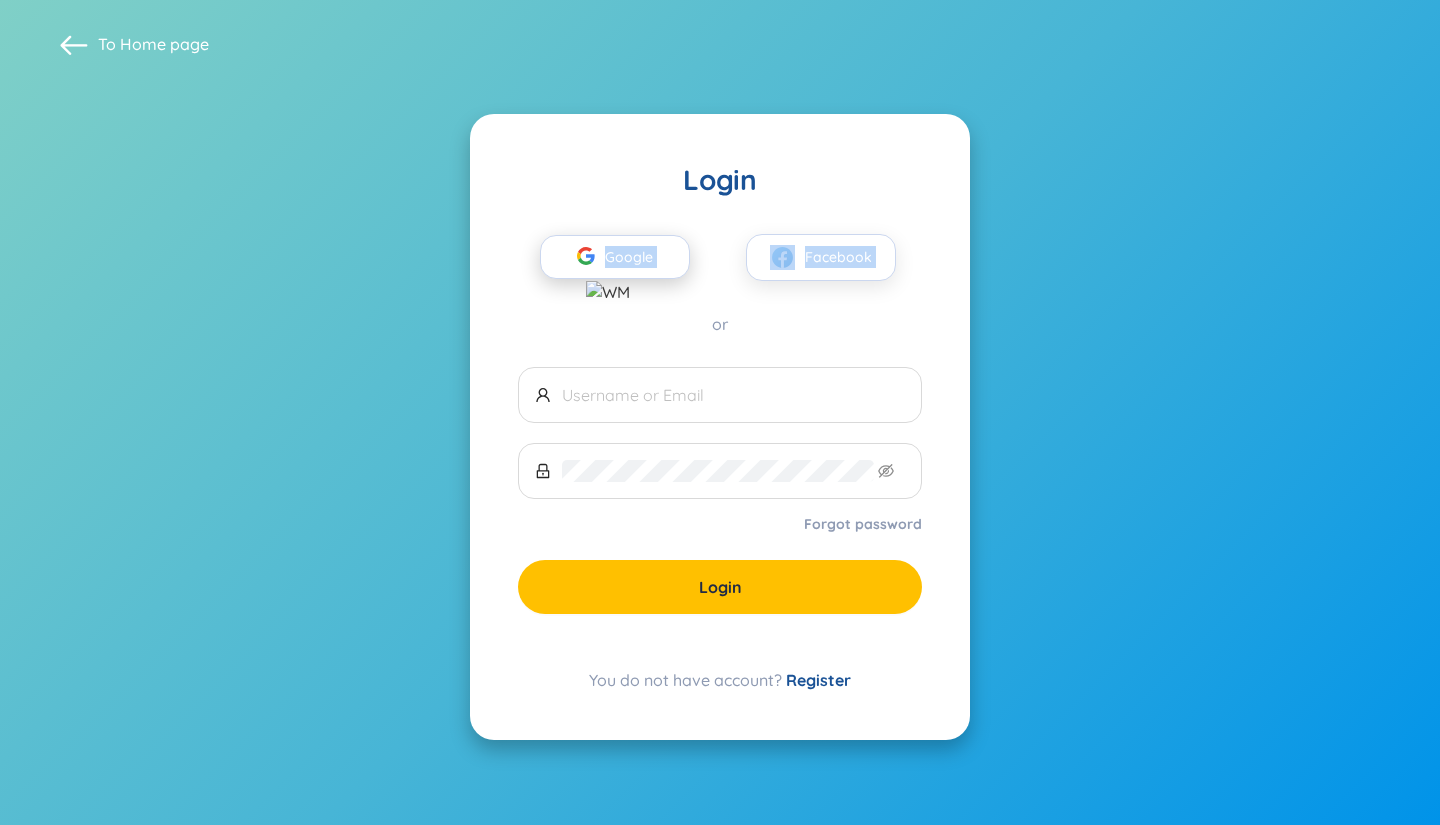 click 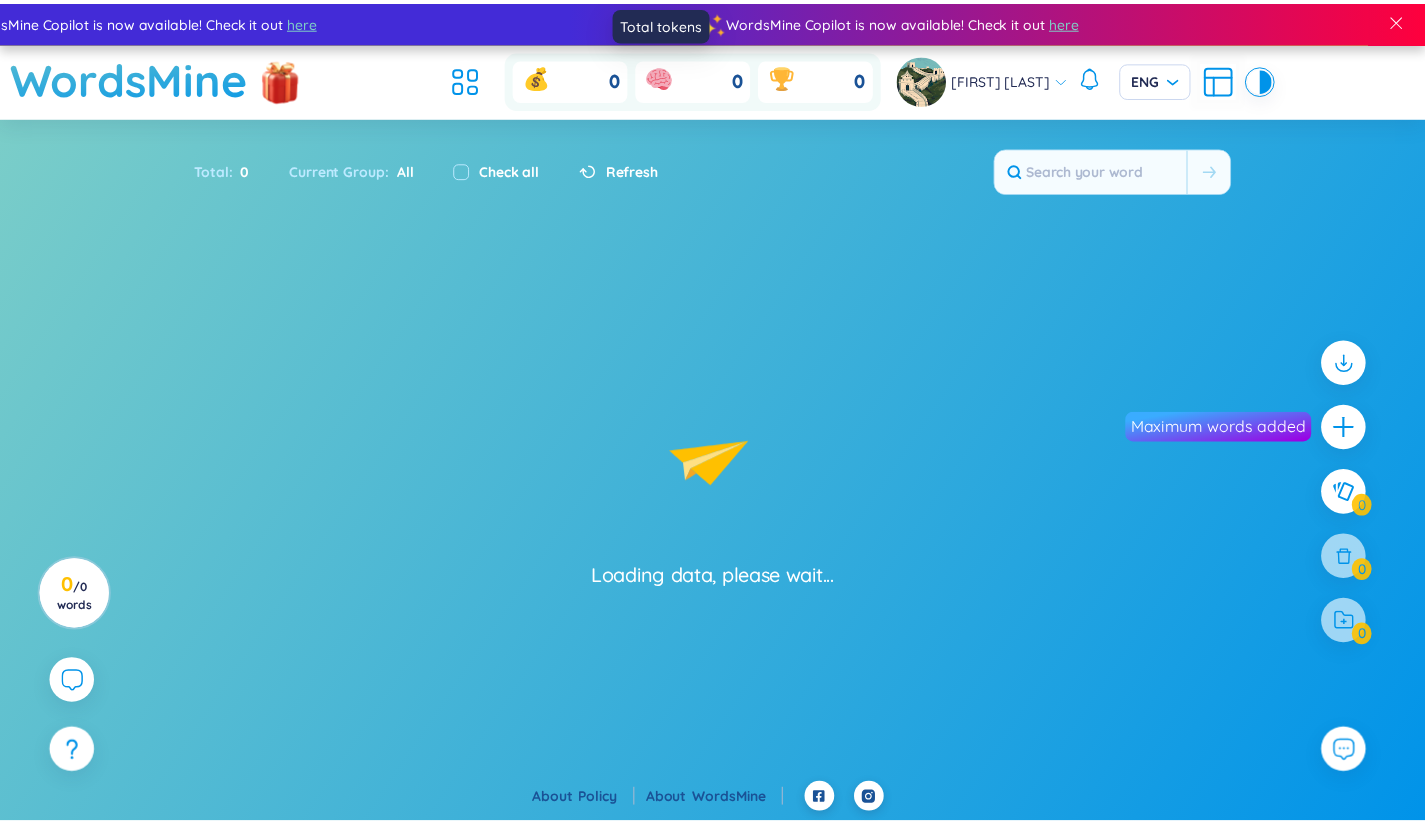 scroll, scrollTop: 0, scrollLeft: 0, axis: both 